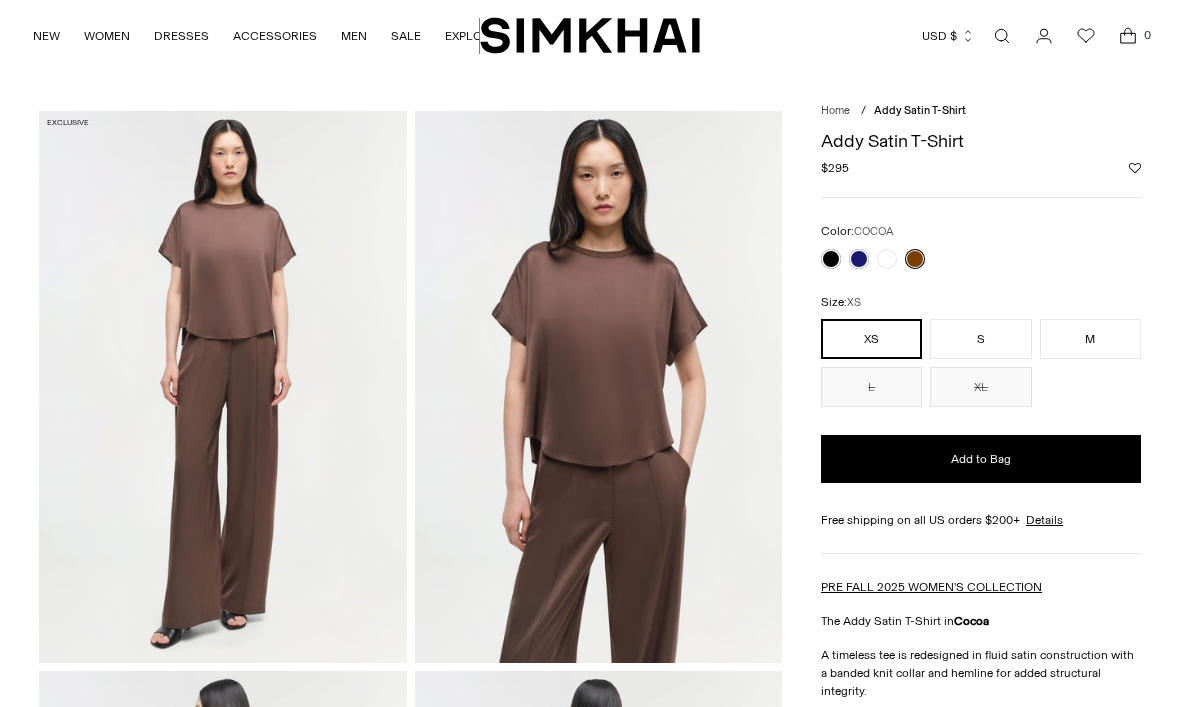 scroll, scrollTop: 0, scrollLeft: 0, axis: both 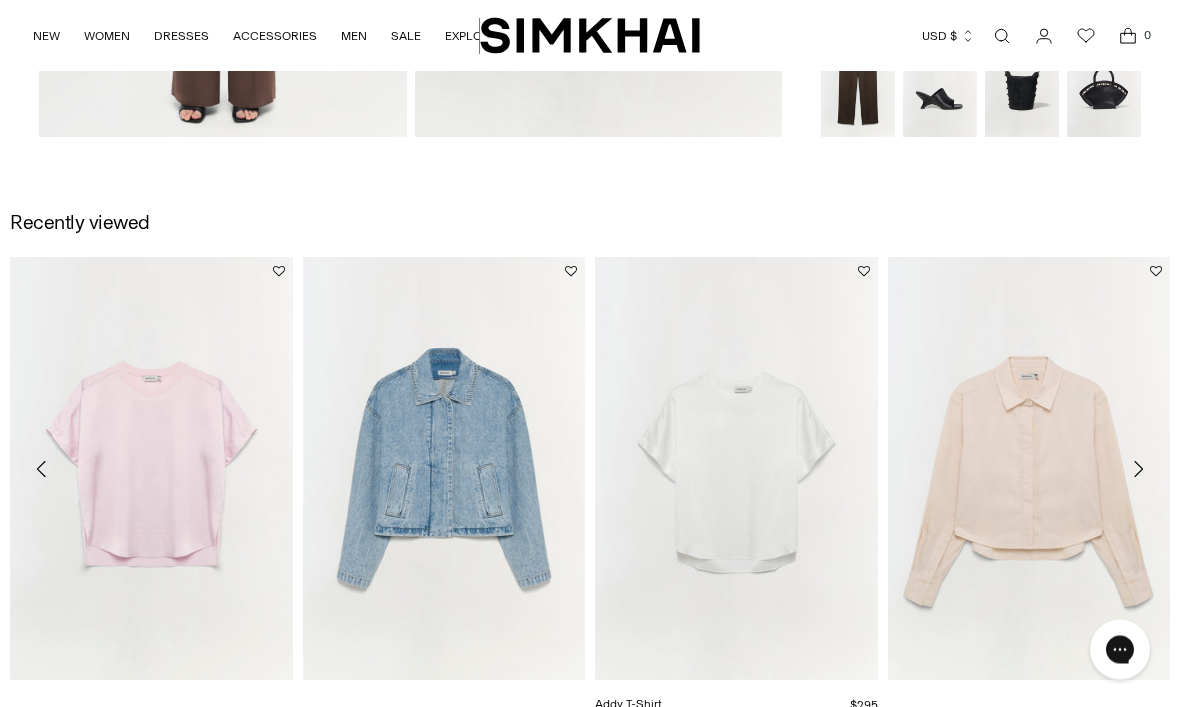 click at bounding box center [736, 470] 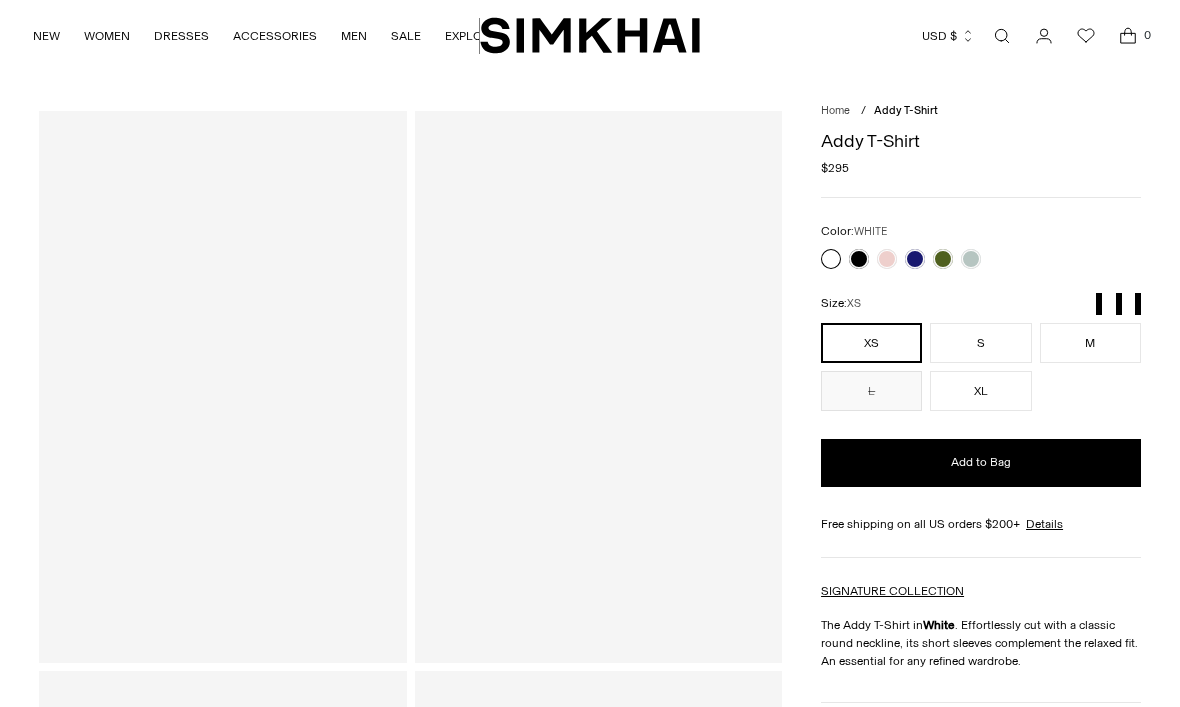 scroll, scrollTop: 0, scrollLeft: 0, axis: both 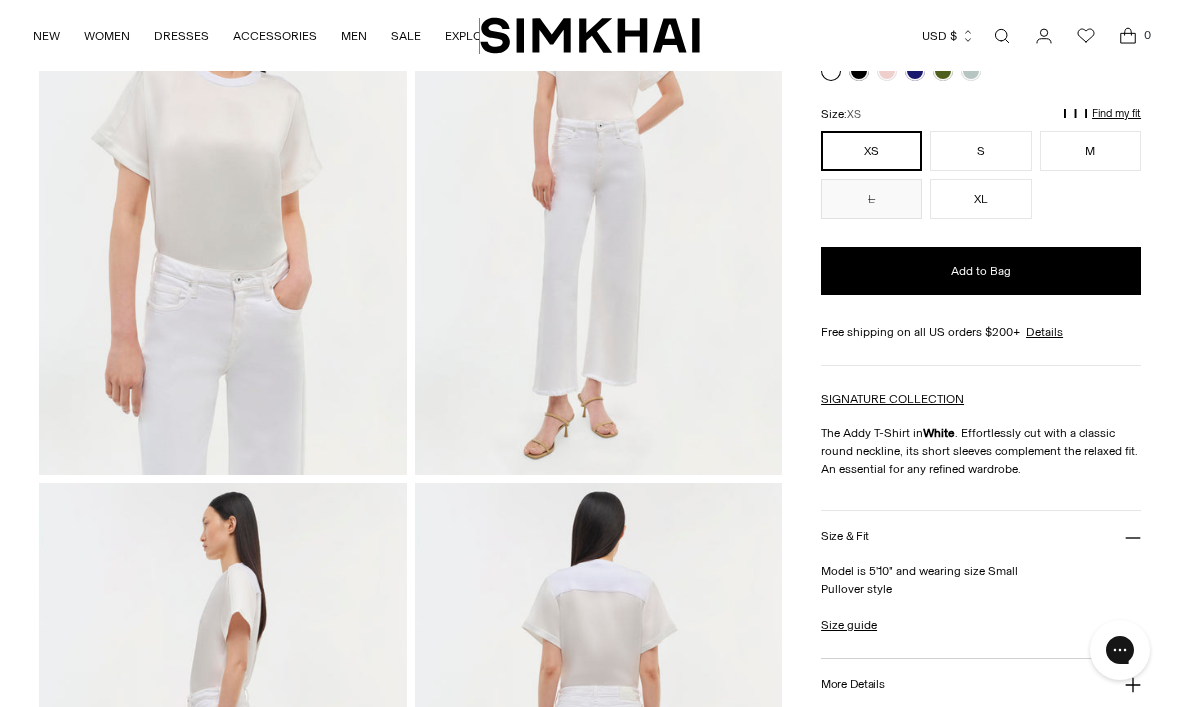 click at bounding box center [599, 758] 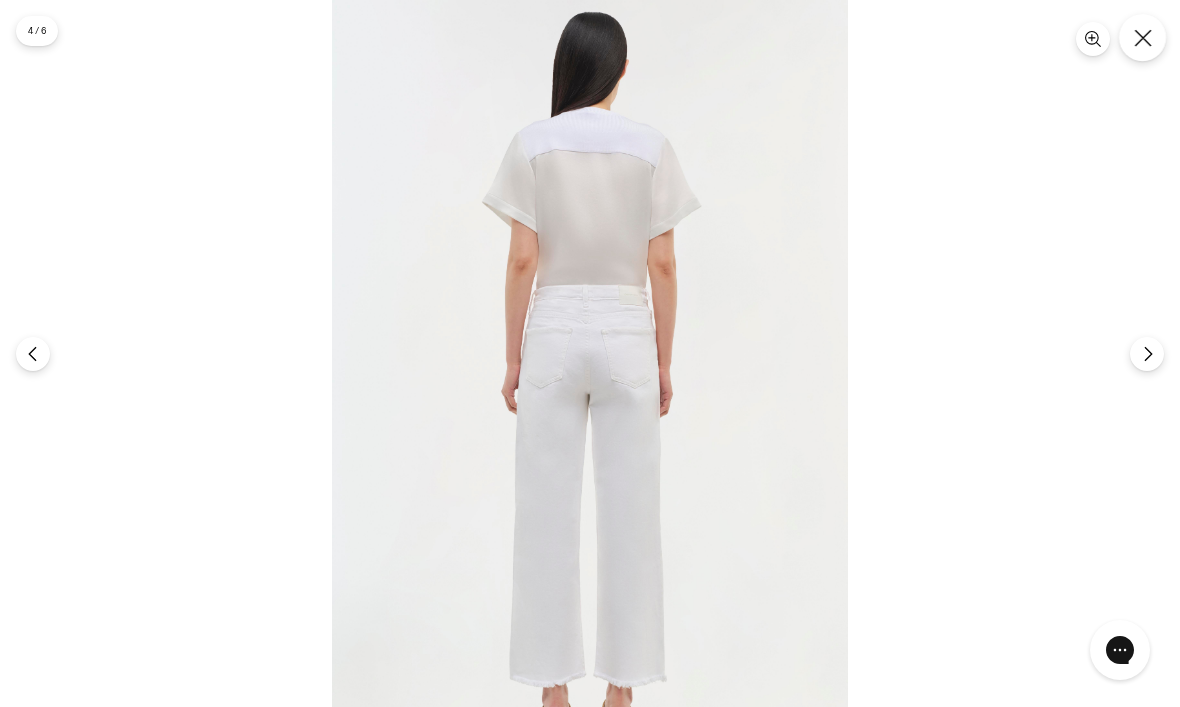 click 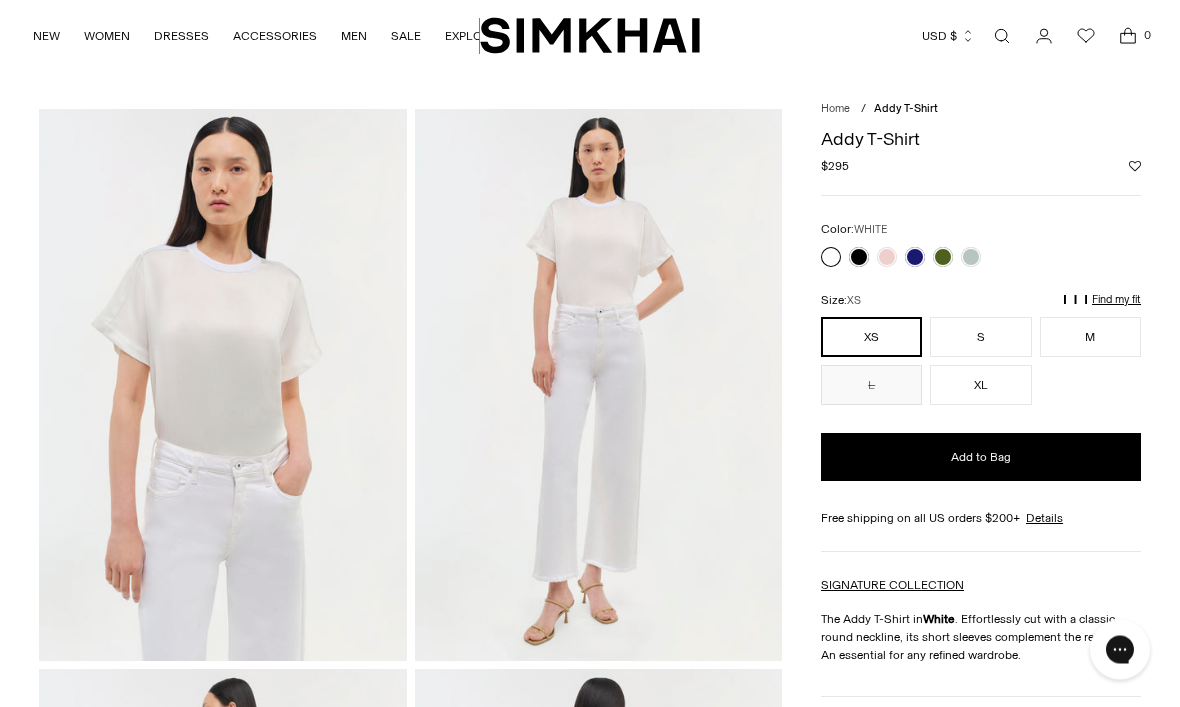 scroll, scrollTop: 1, scrollLeft: 0, axis: vertical 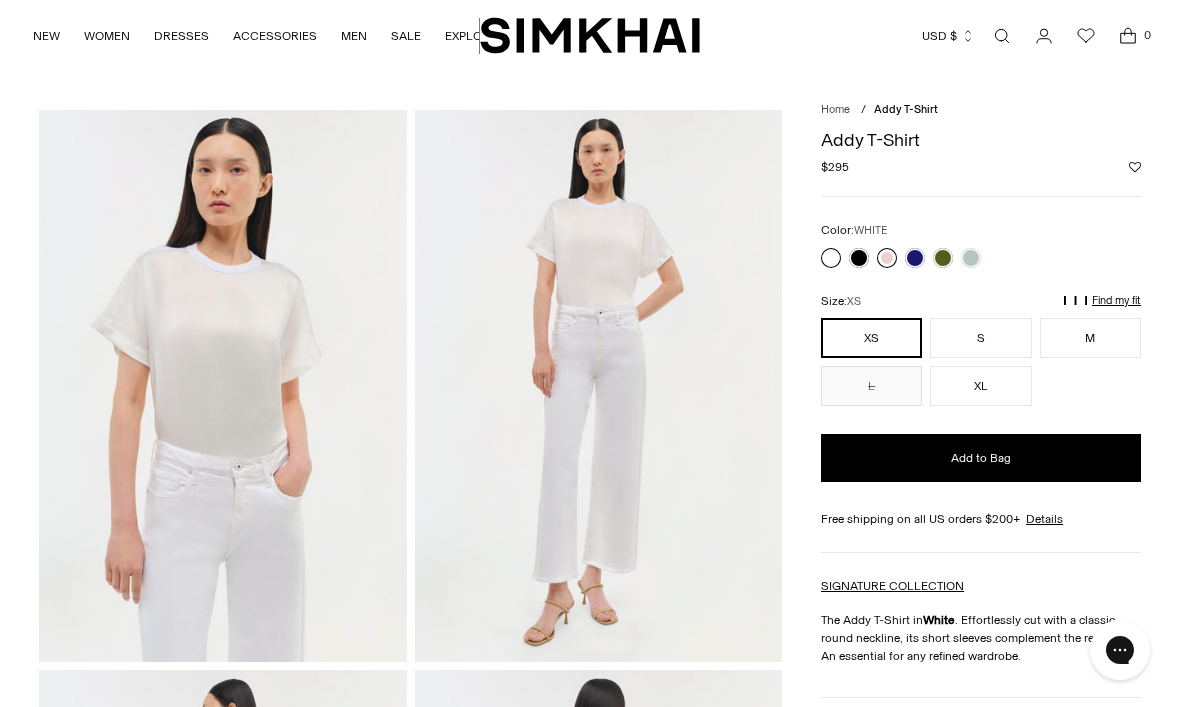 click at bounding box center (887, 258) 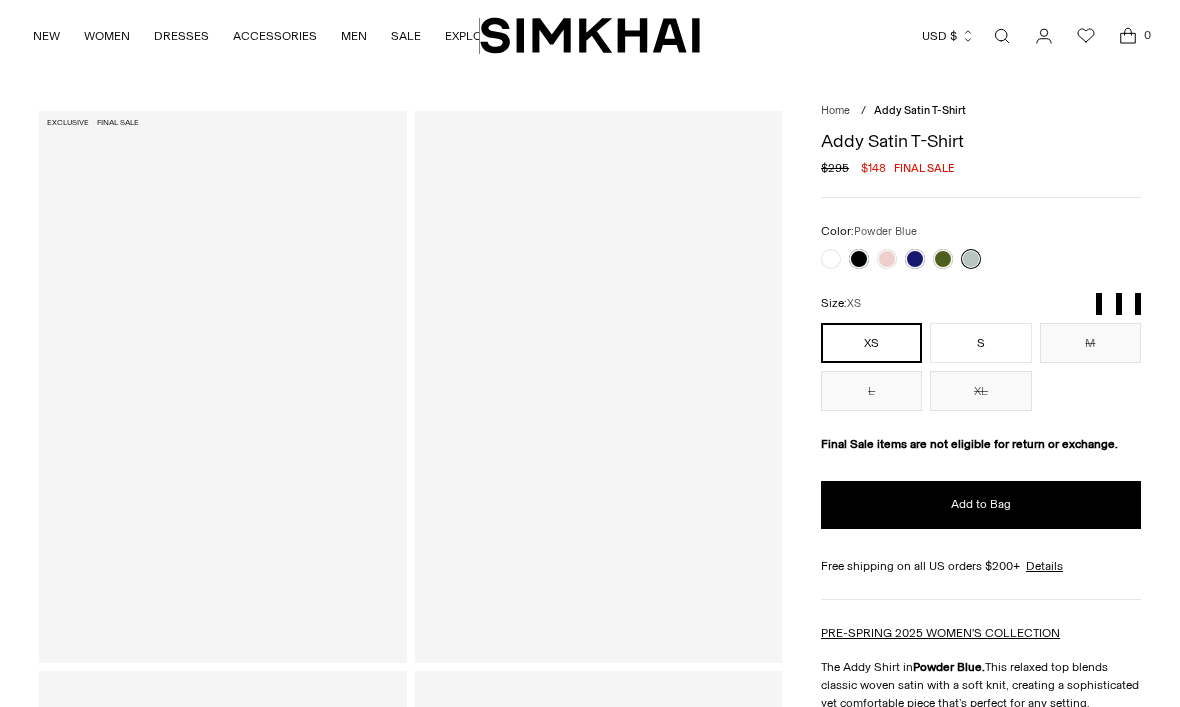 scroll, scrollTop: 0, scrollLeft: 0, axis: both 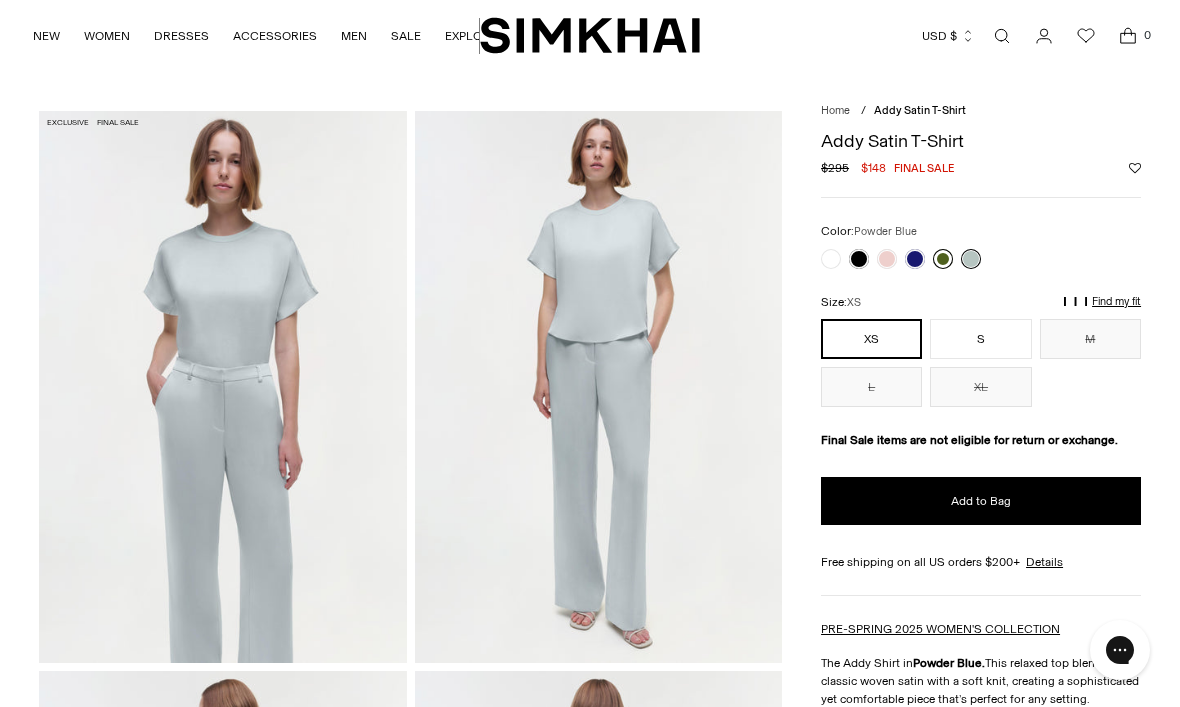 click at bounding box center (943, 259) 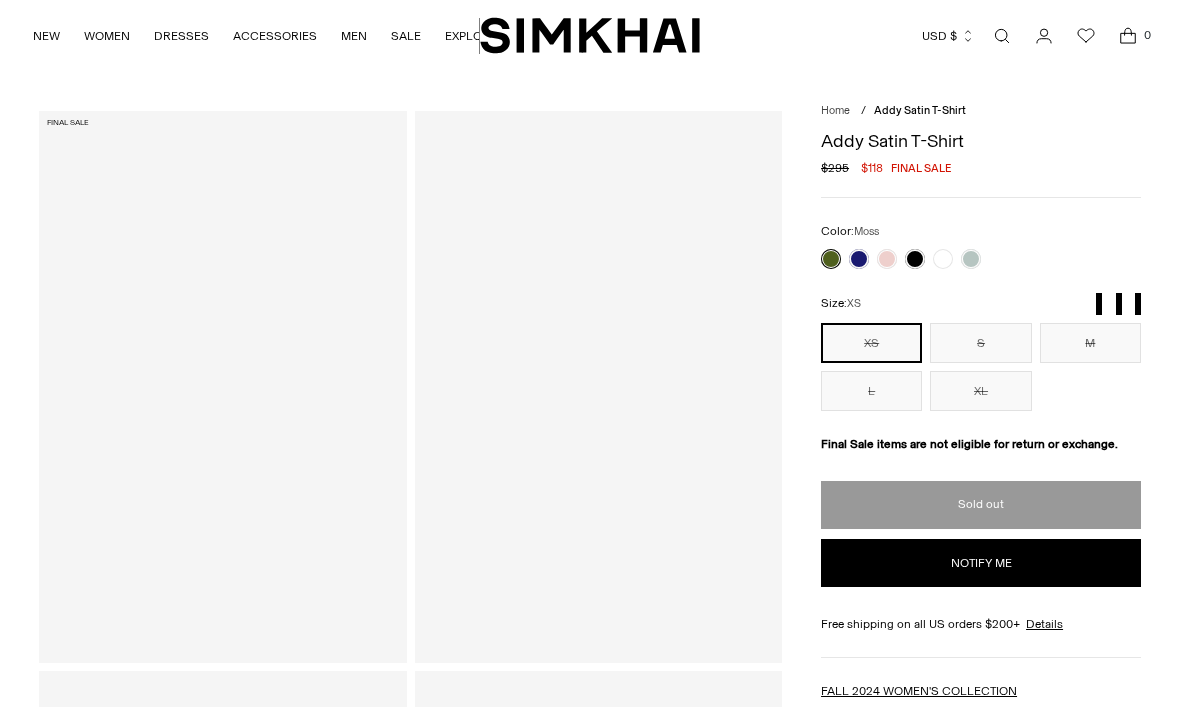 scroll, scrollTop: 0, scrollLeft: 0, axis: both 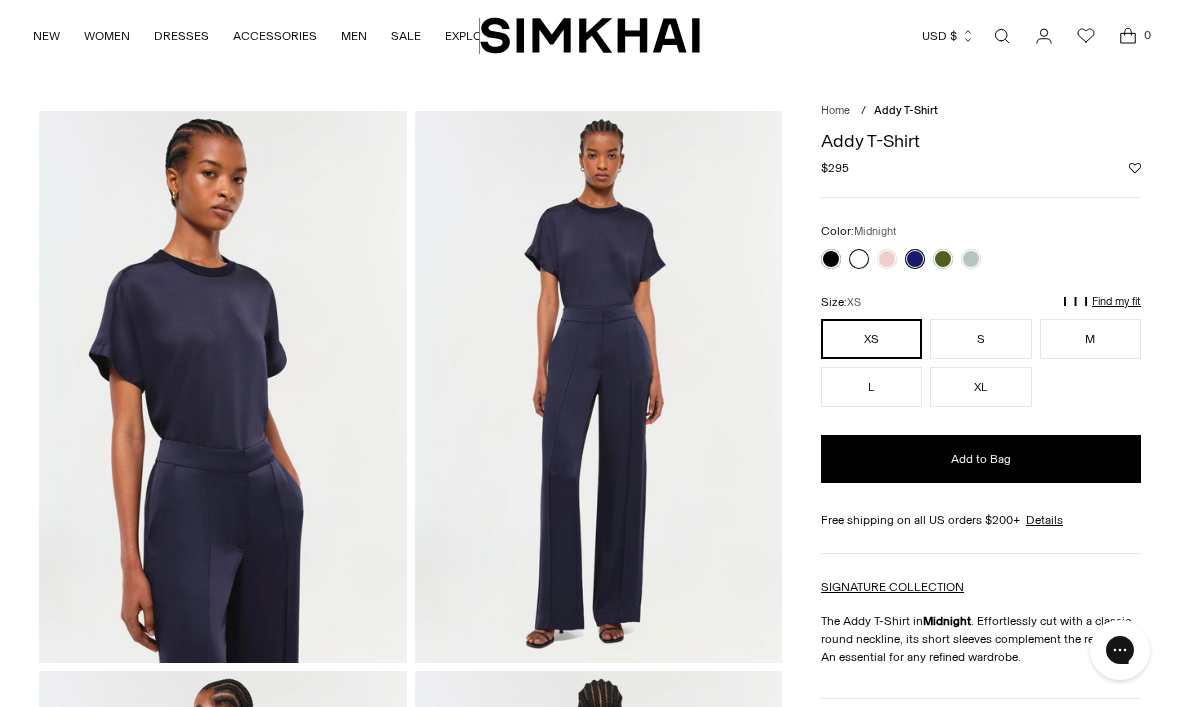 click at bounding box center (859, 259) 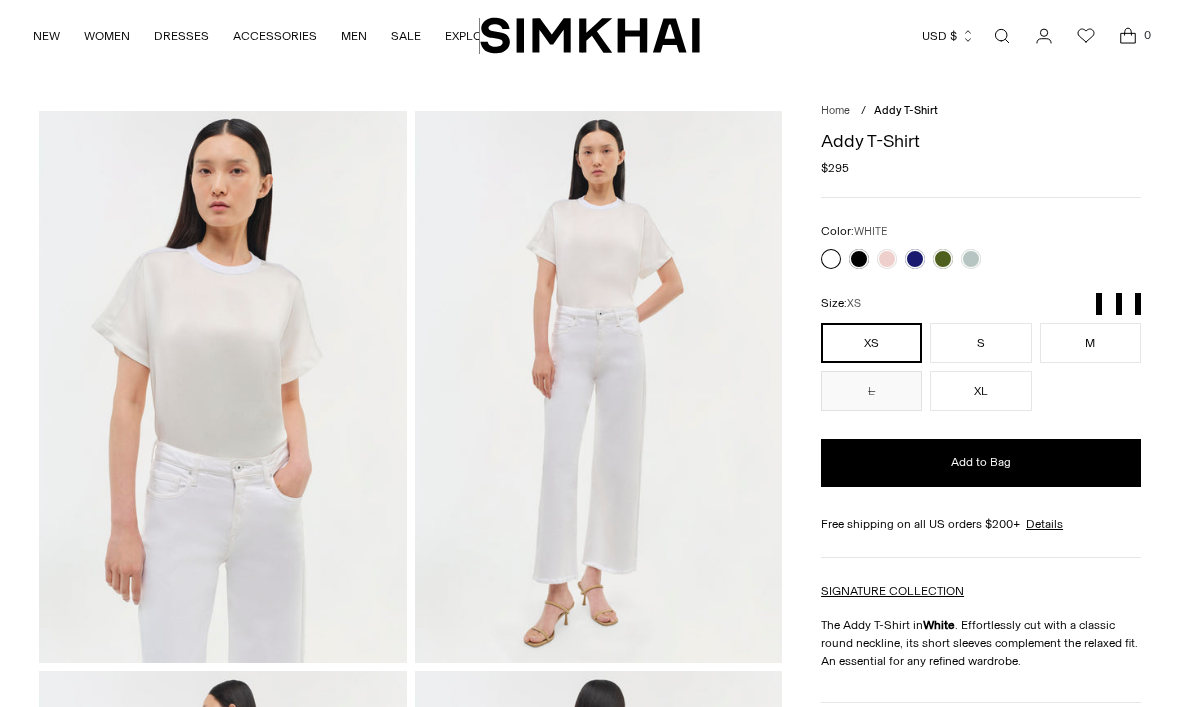 scroll, scrollTop: 0, scrollLeft: 0, axis: both 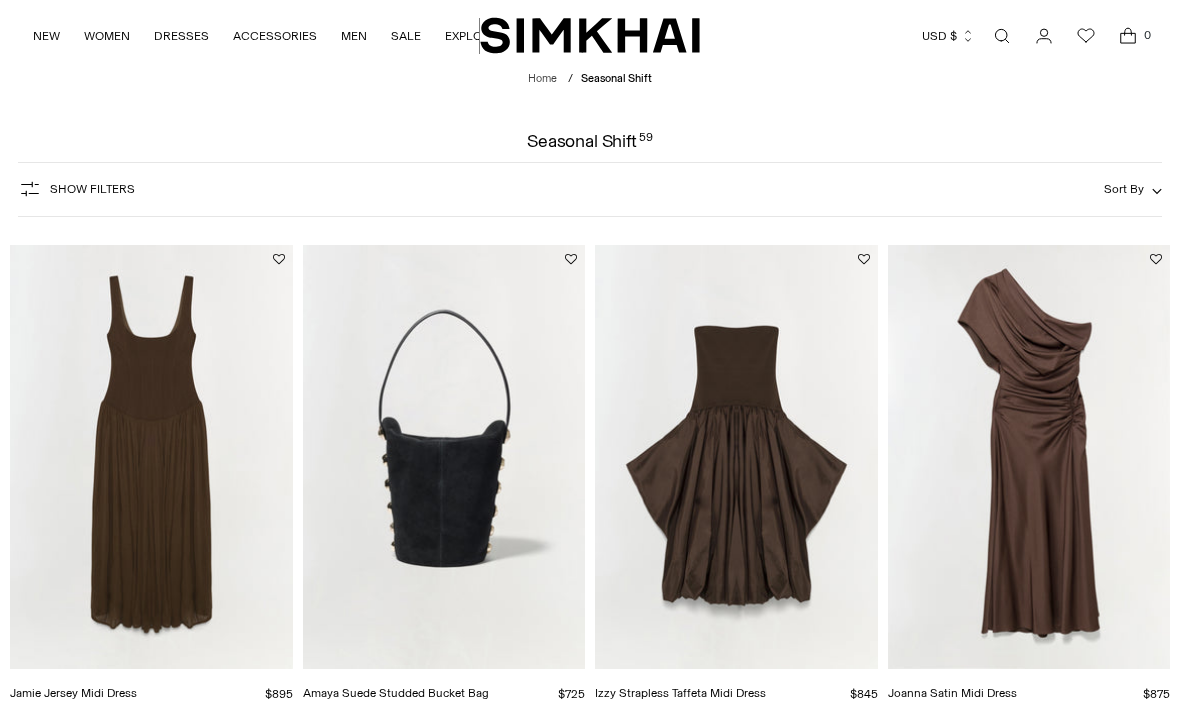 click on "Show Filters" at bounding box center (76, 189) 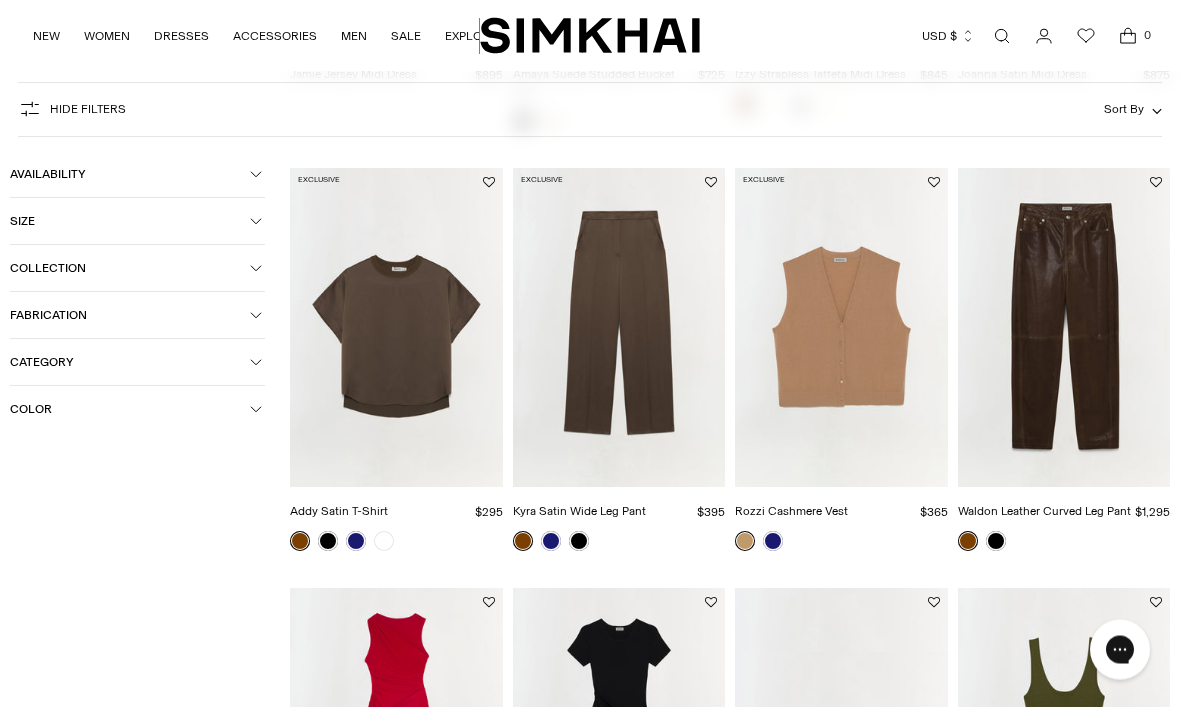 scroll, scrollTop: 514, scrollLeft: 0, axis: vertical 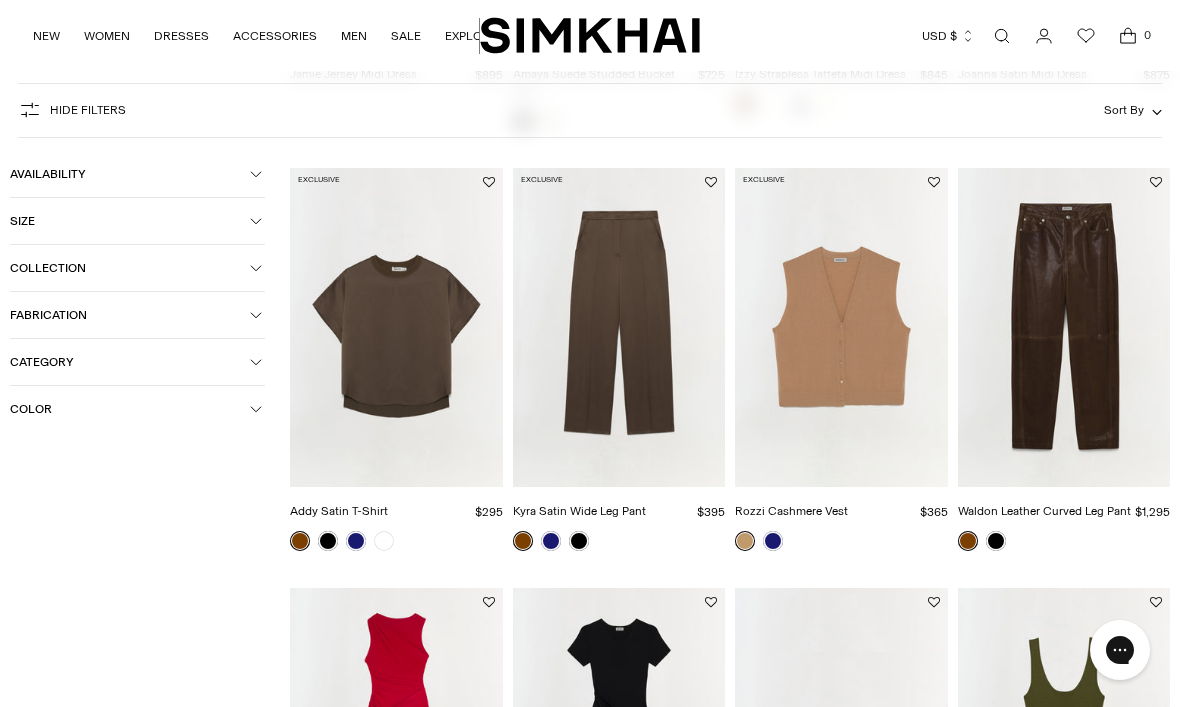 click at bounding box center (619, 327) 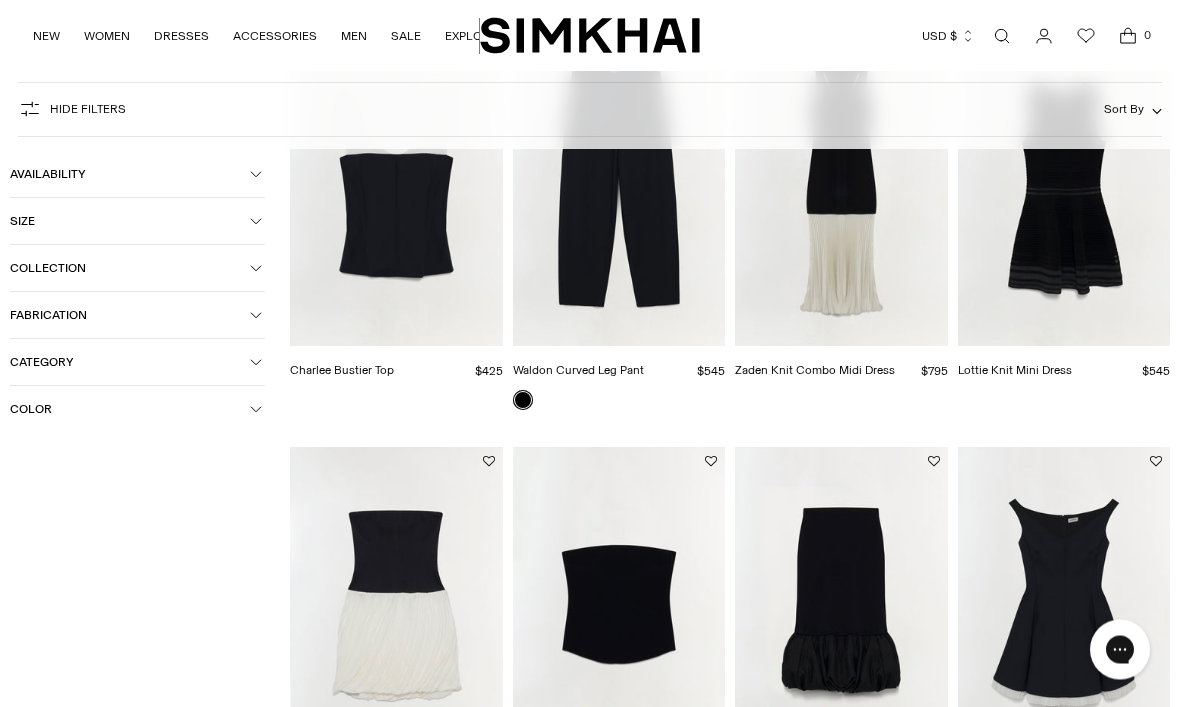 click on "Category" at bounding box center (137, 362) 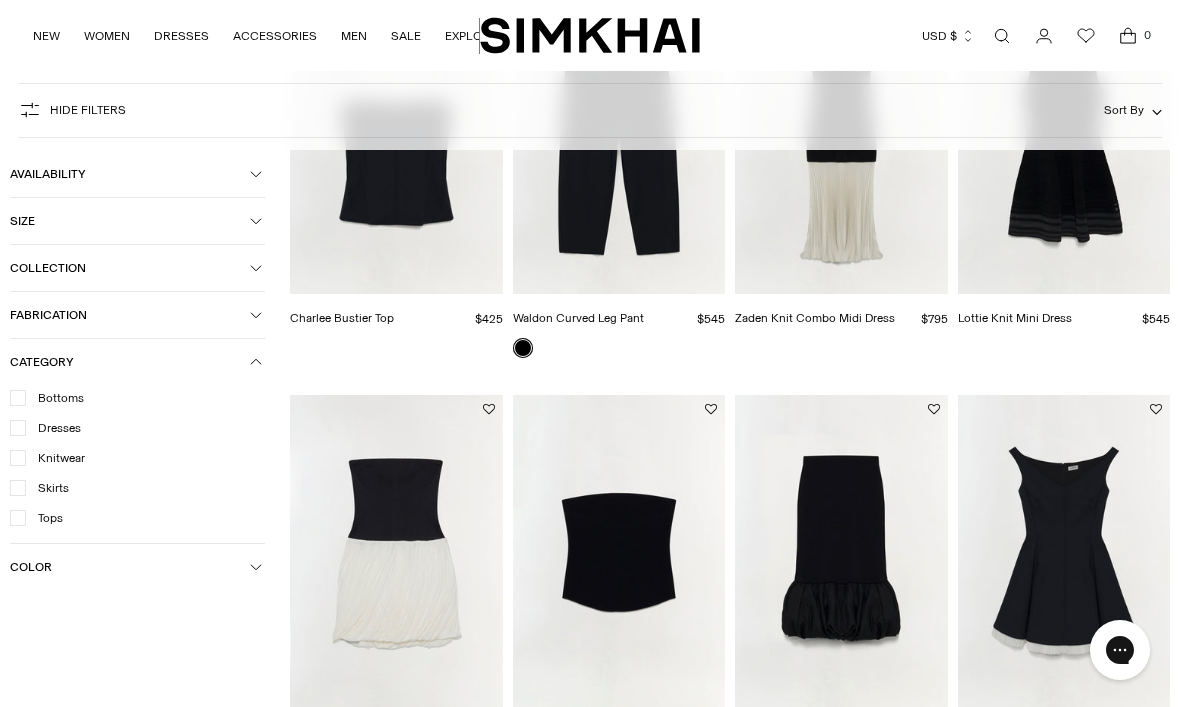 scroll, scrollTop: 1965, scrollLeft: 0, axis: vertical 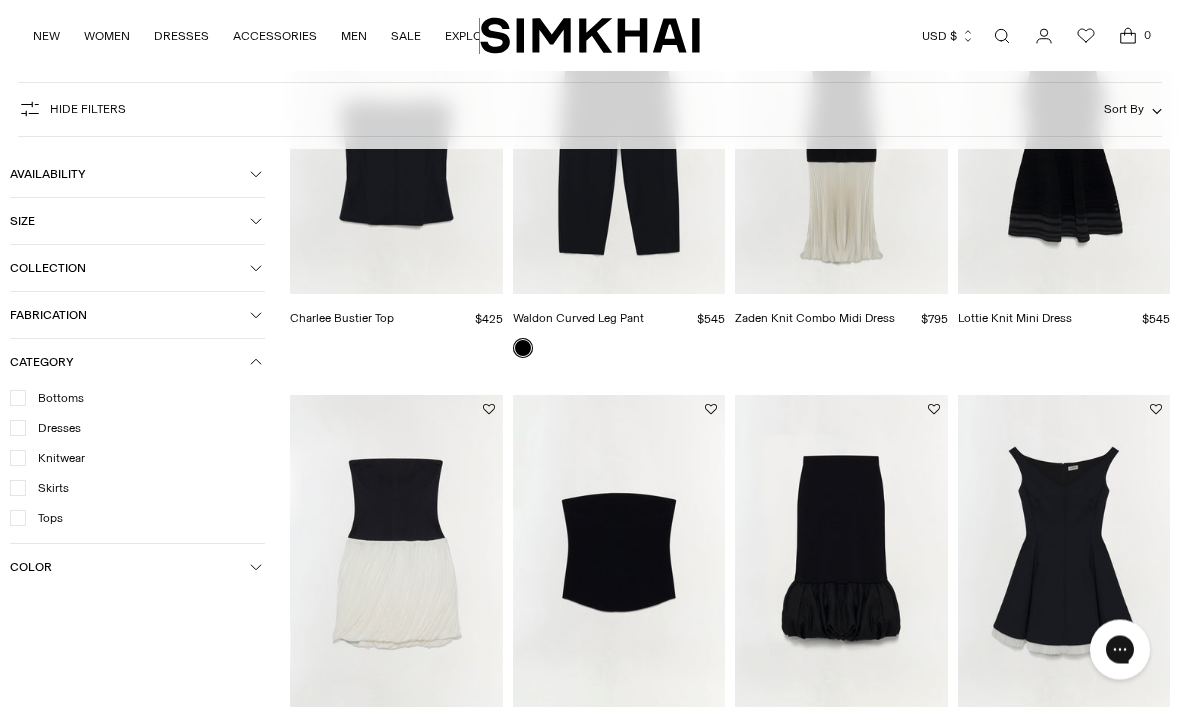 click on "Collection" at bounding box center [137, 268] 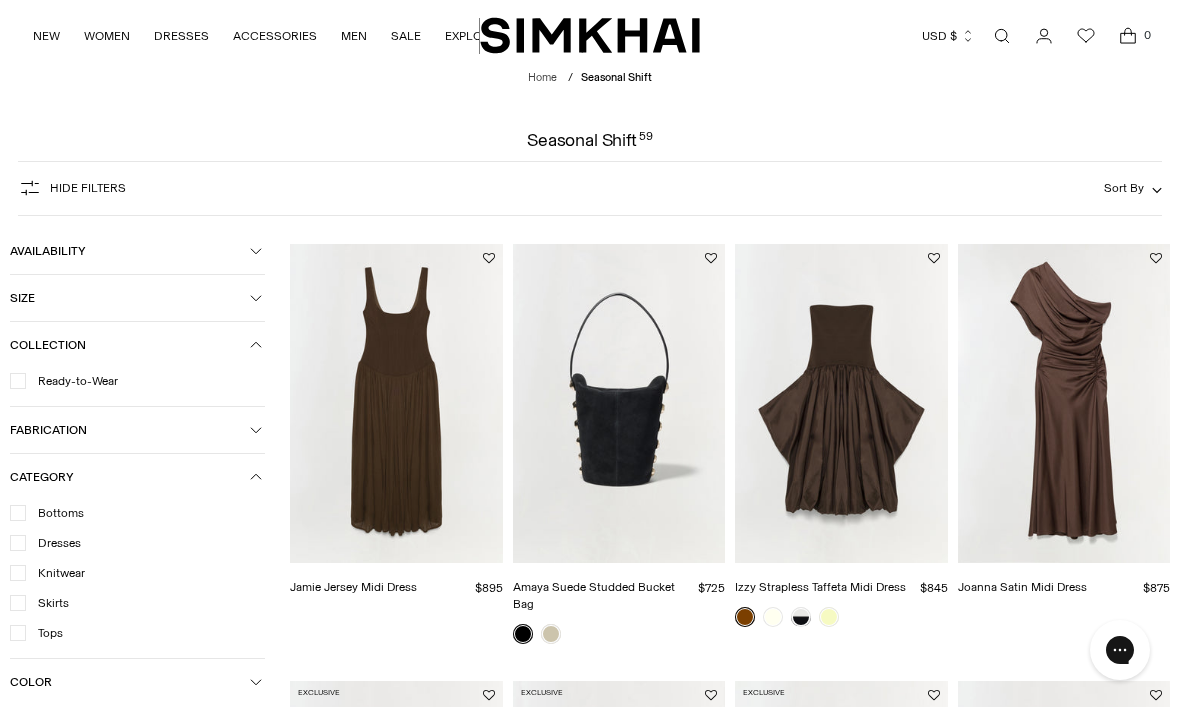 scroll, scrollTop: 0, scrollLeft: 0, axis: both 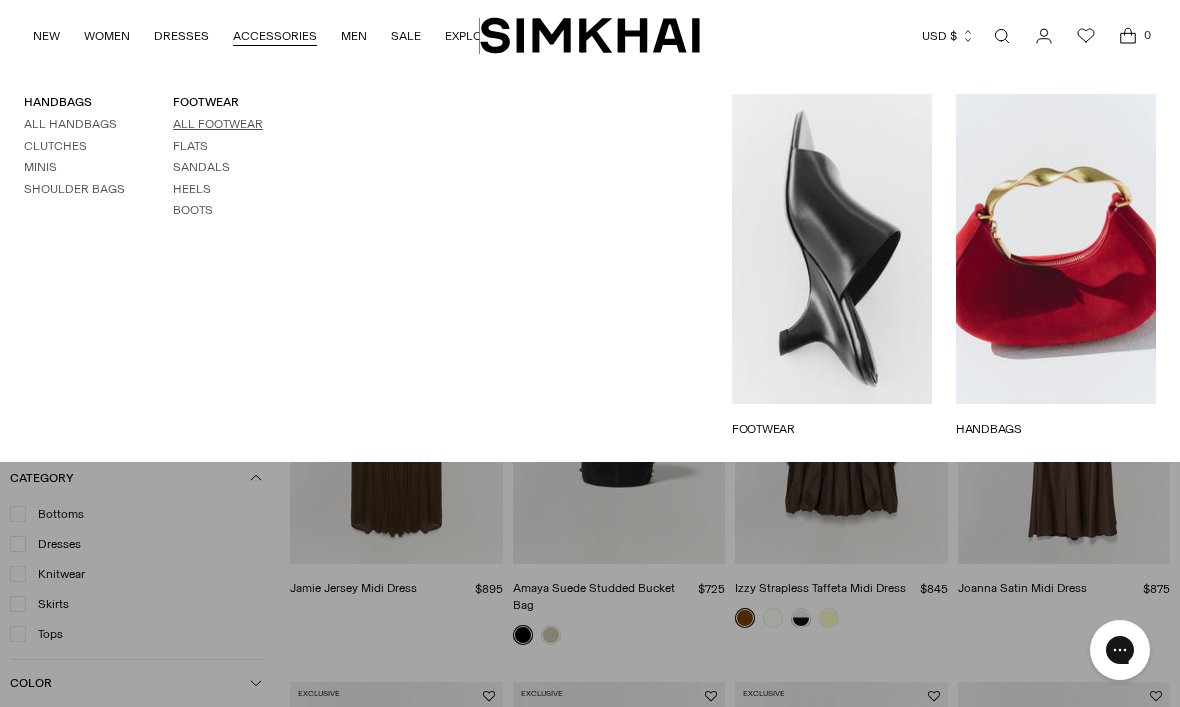 click on "All Footwear" at bounding box center [218, 124] 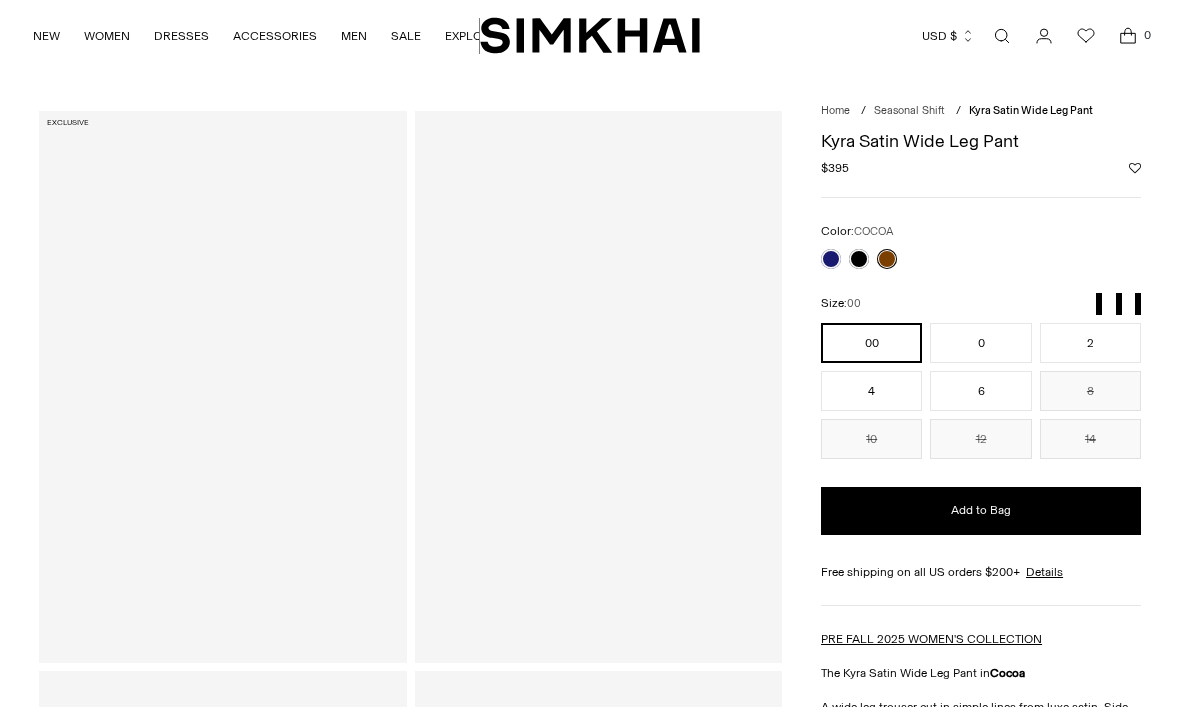 scroll, scrollTop: 0, scrollLeft: 0, axis: both 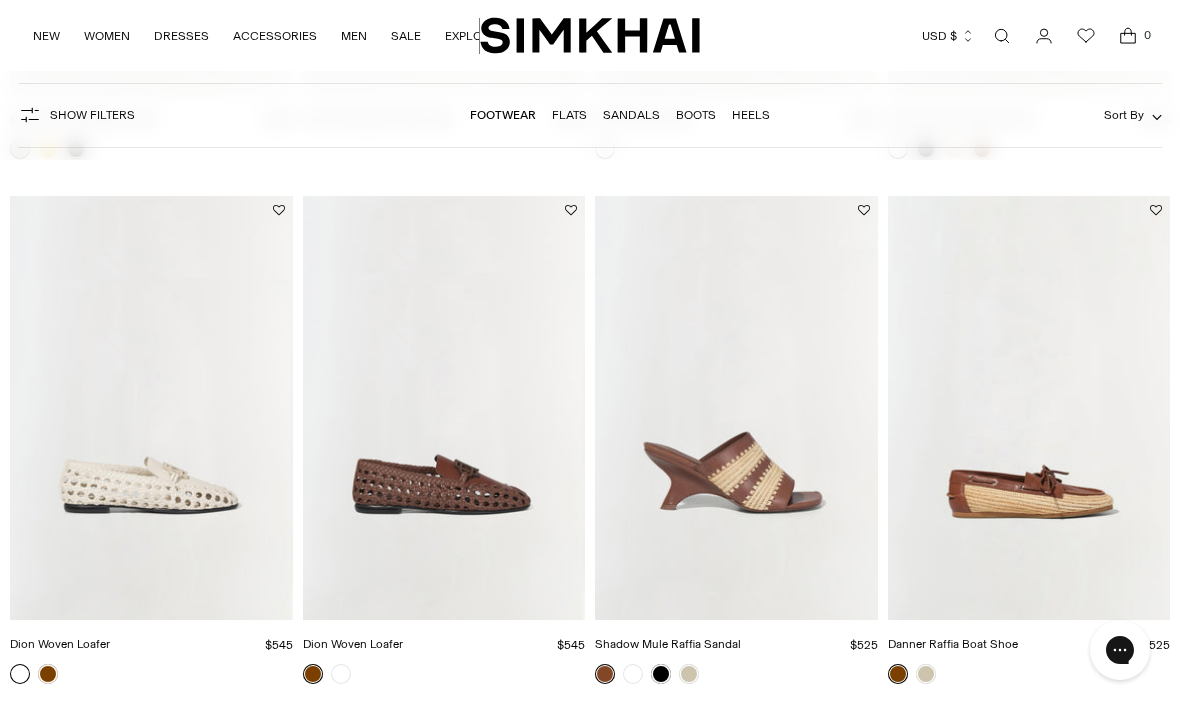 click at bounding box center [444, 408] 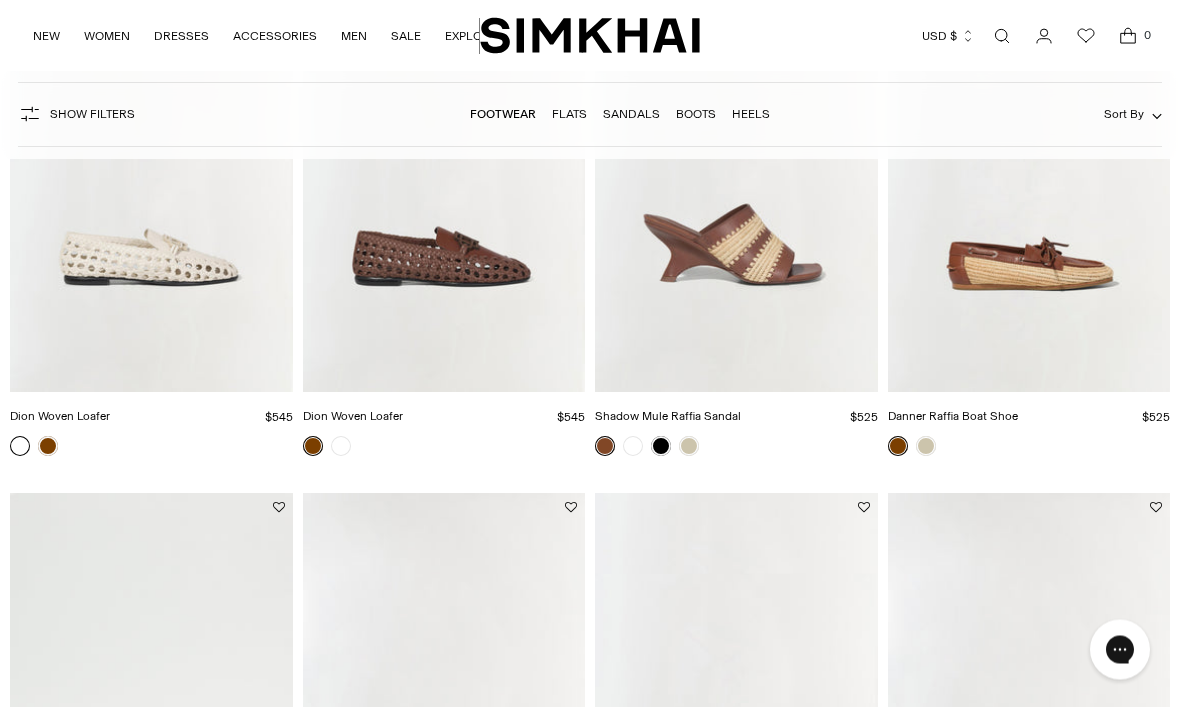 scroll, scrollTop: 1843, scrollLeft: 0, axis: vertical 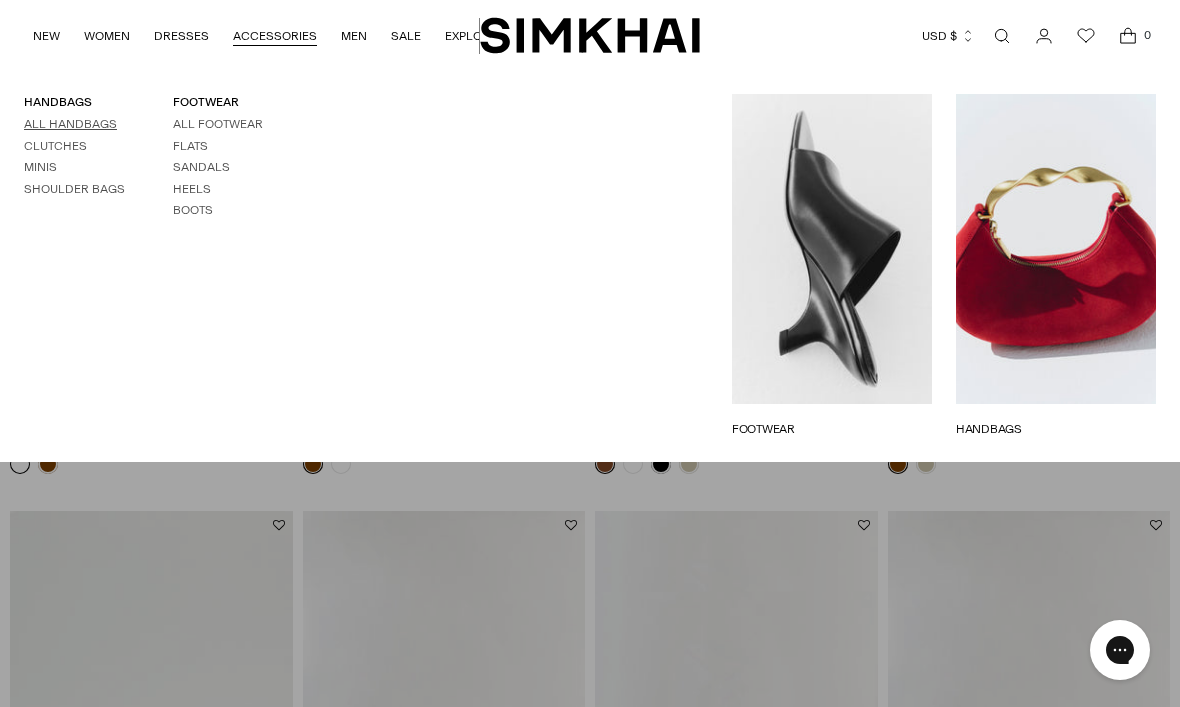 click on "All Handbags" at bounding box center (70, 124) 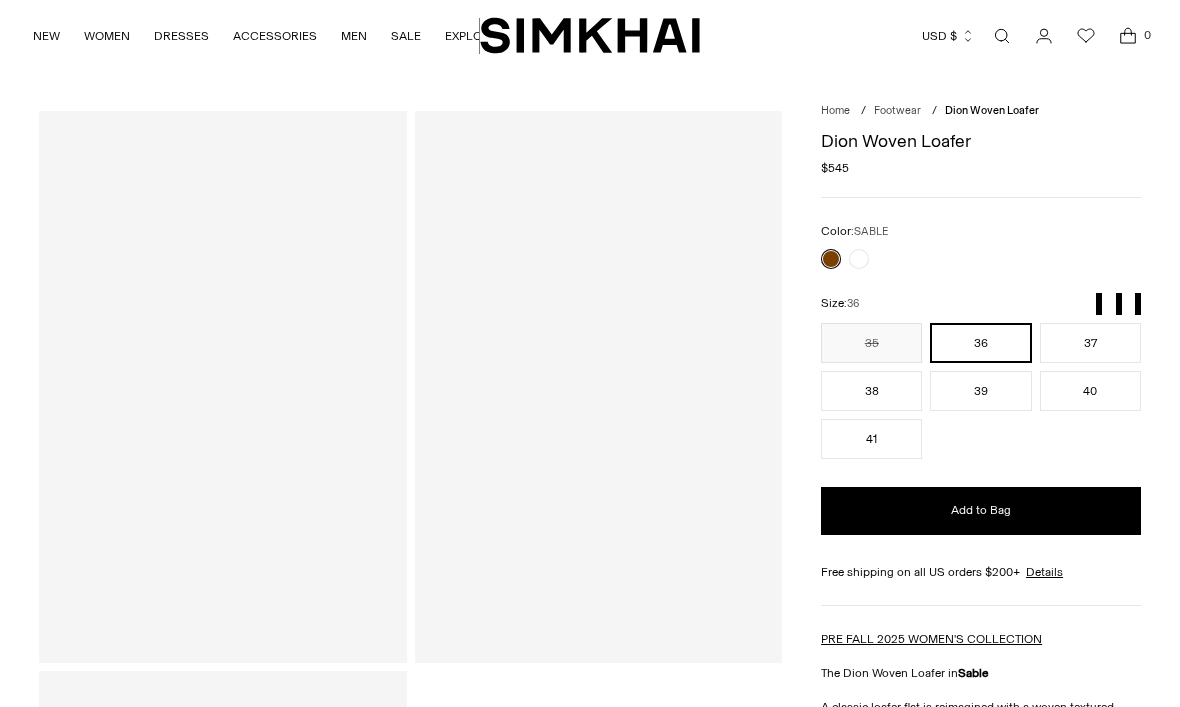 scroll, scrollTop: 0, scrollLeft: 0, axis: both 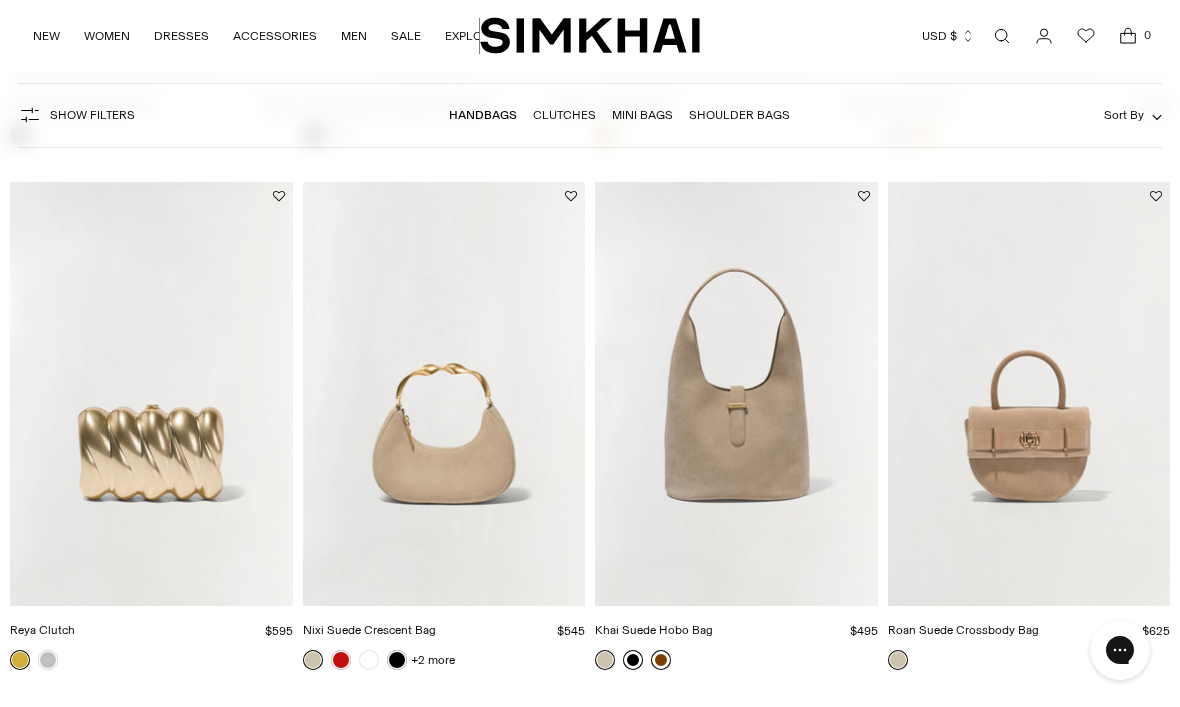 click at bounding box center [661, 660] 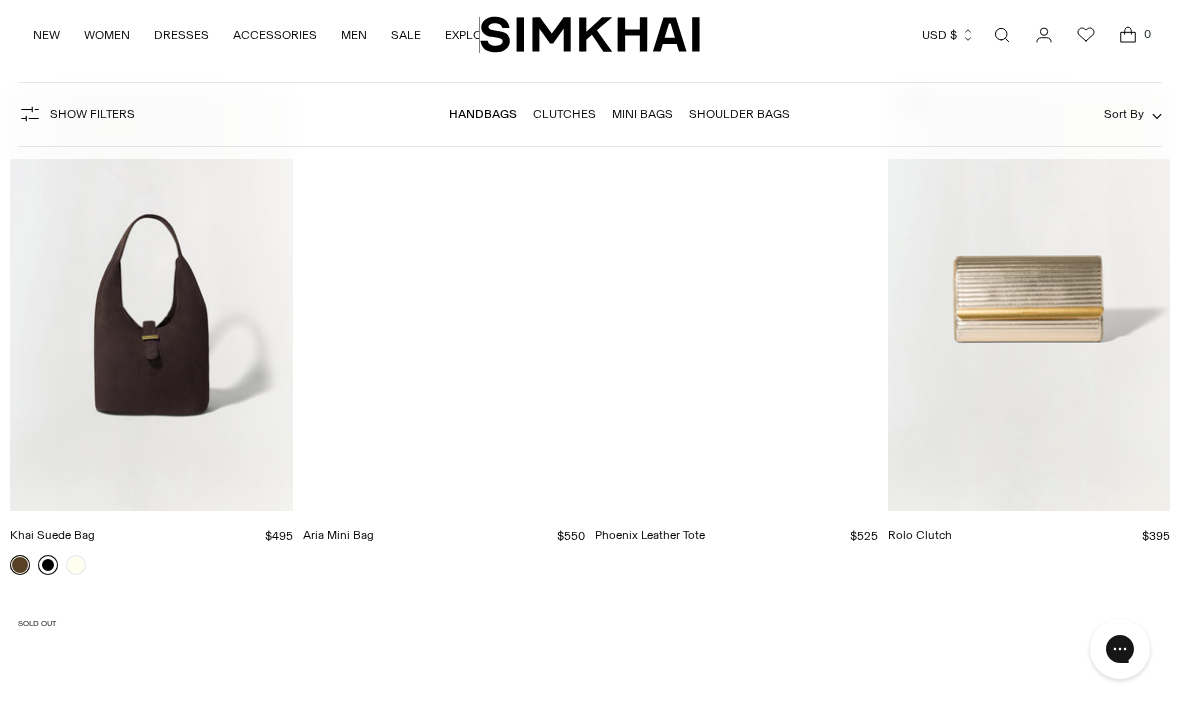 scroll, scrollTop: 4890, scrollLeft: 0, axis: vertical 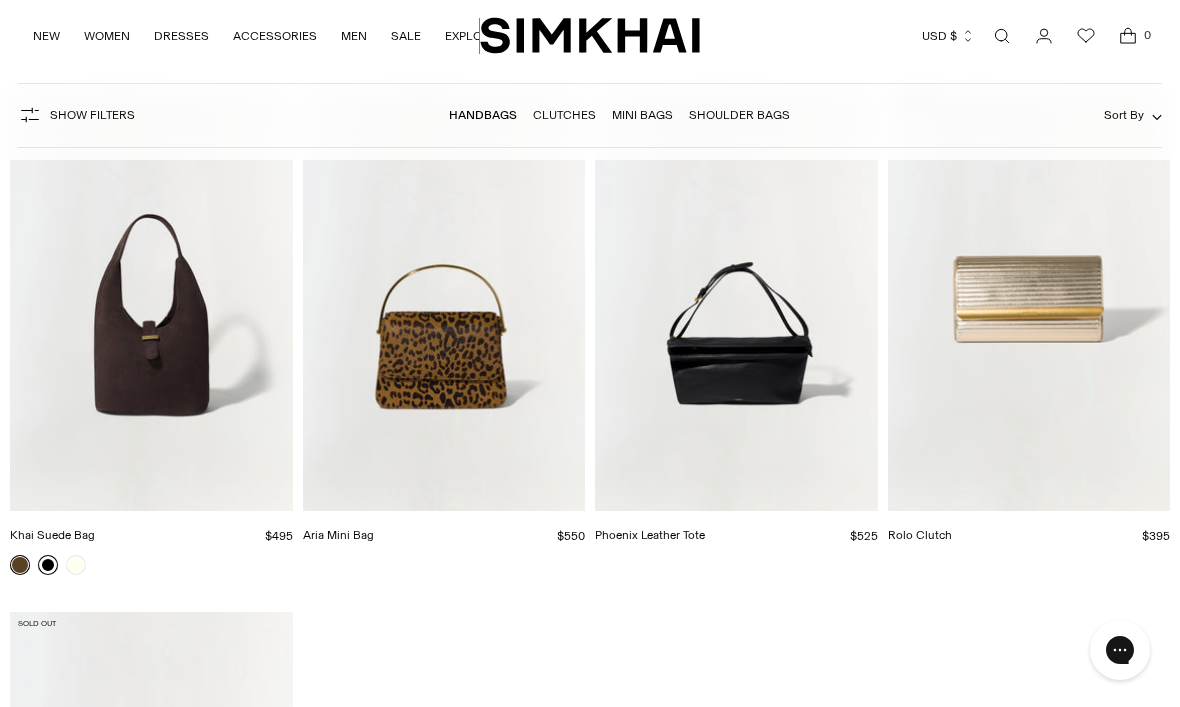 click at bounding box center (151, 300) 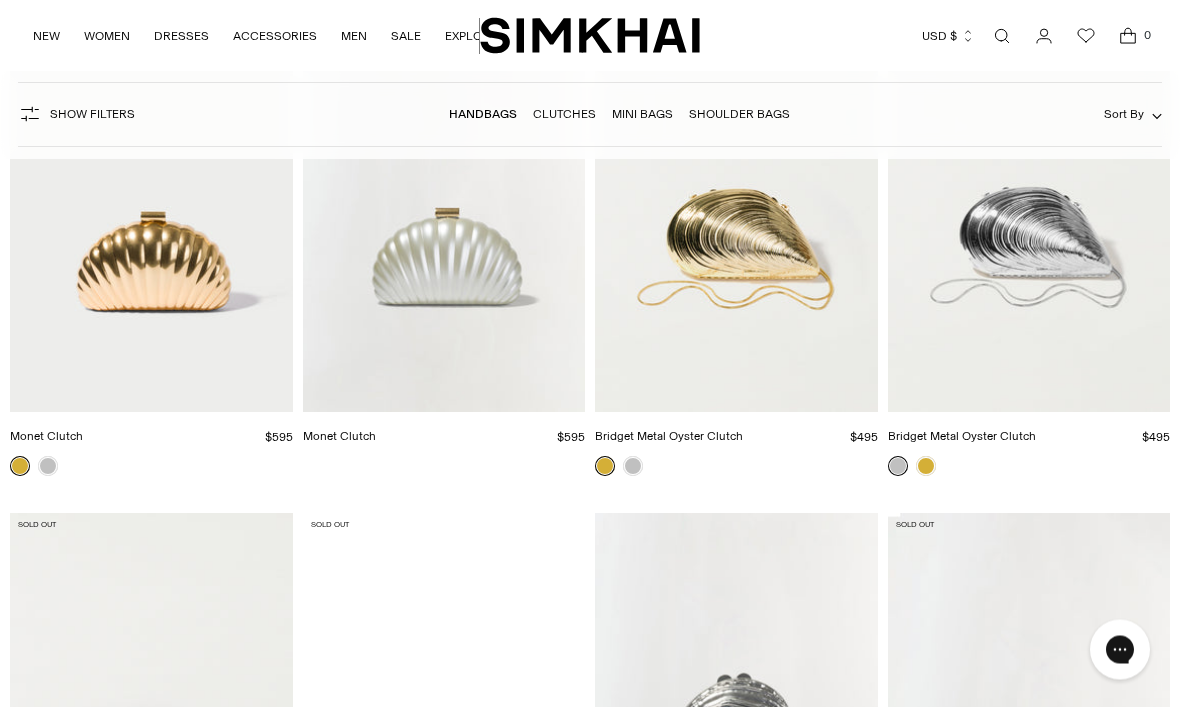scroll, scrollTop: 3480, scrollLeft: 0, axis: vertical 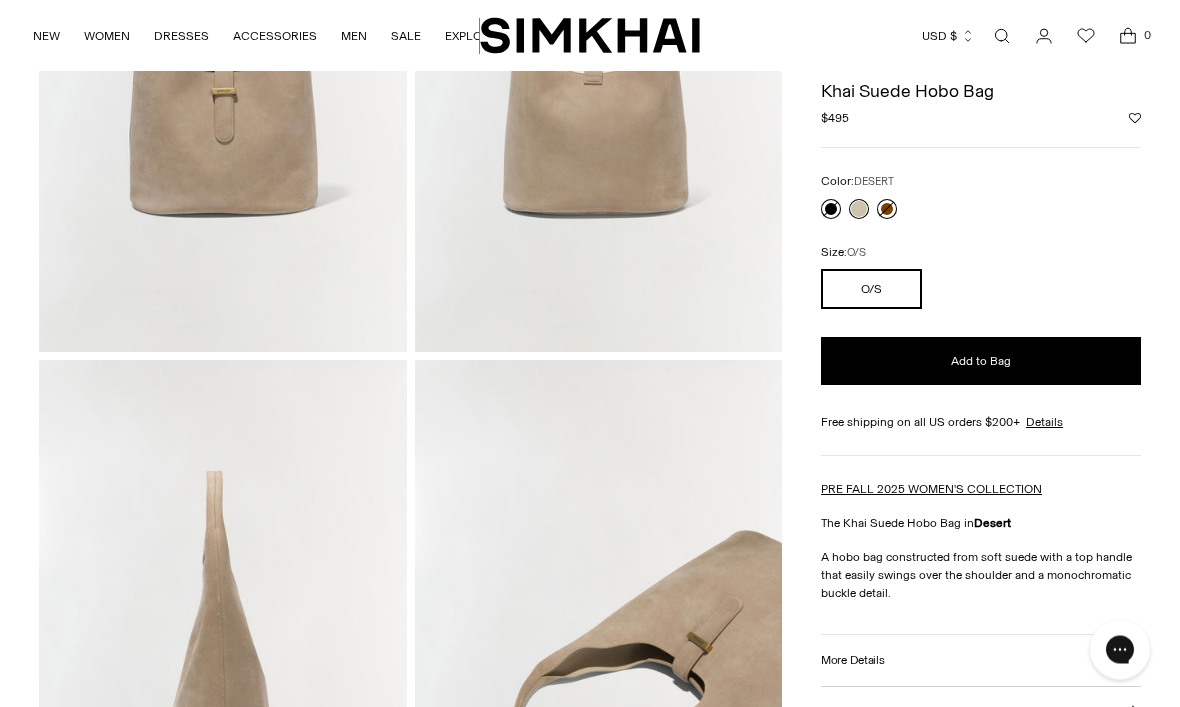 click at bounding box center (831, 210) 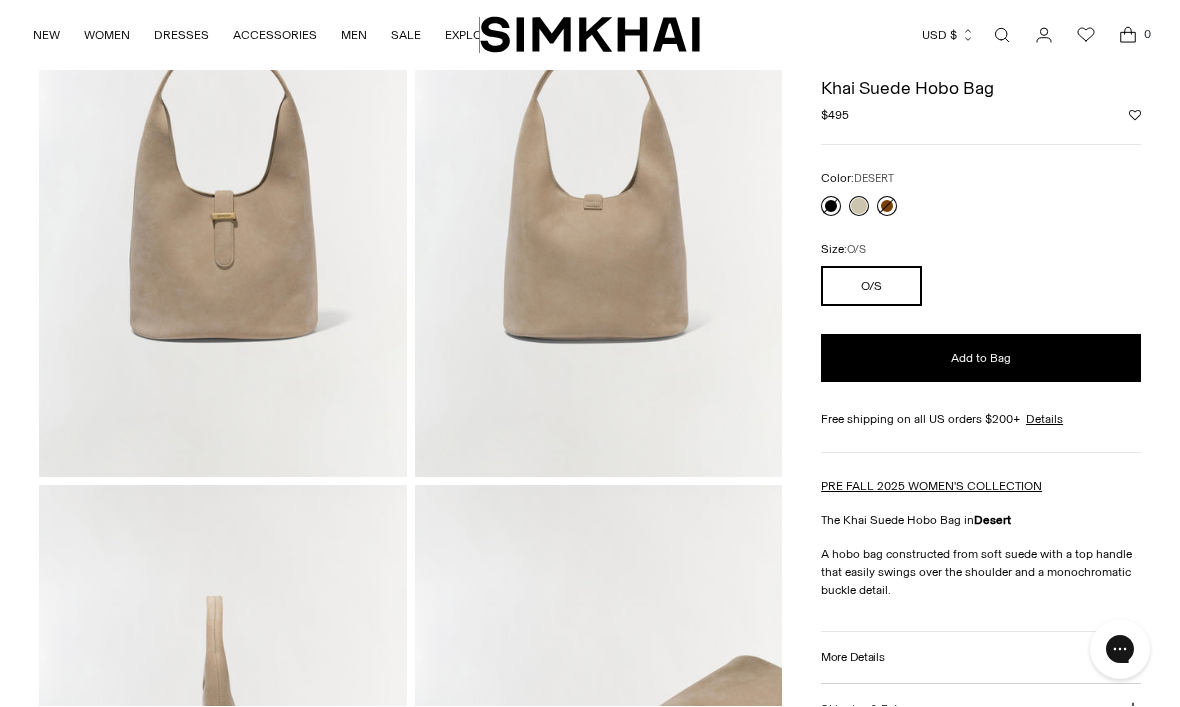 scroll, scrollTop: 186, scrollLeft: 0, axis: vertical 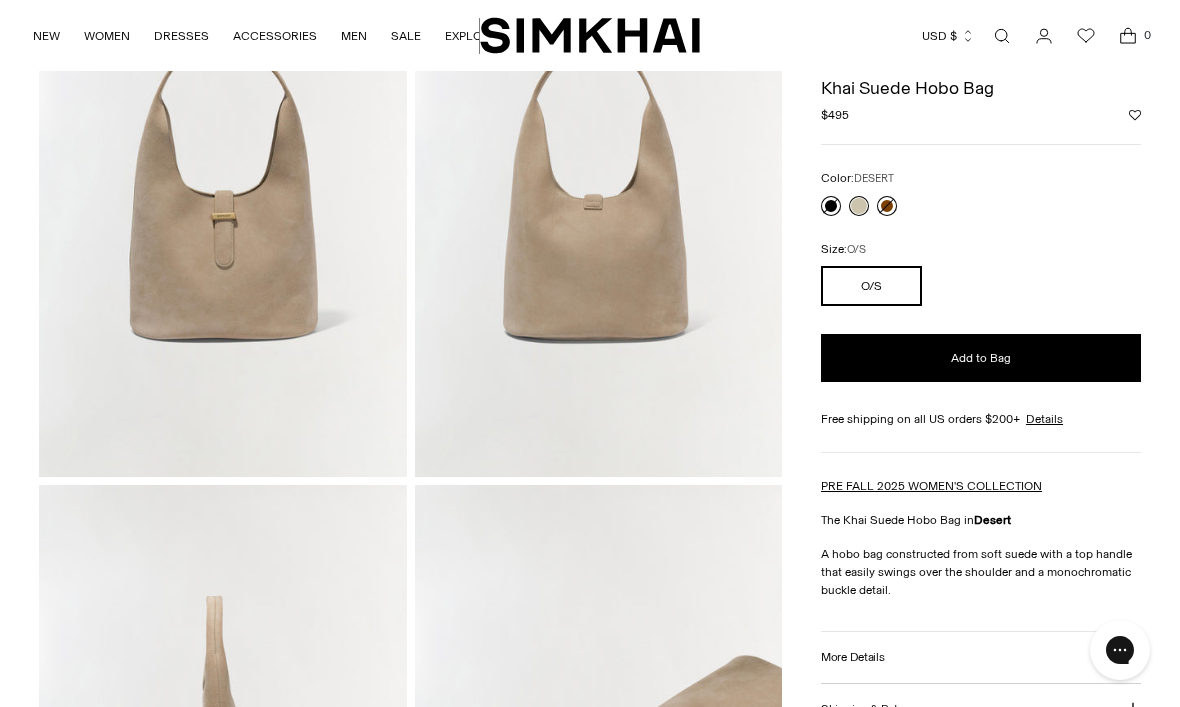 click at bounding box center [831, 206] 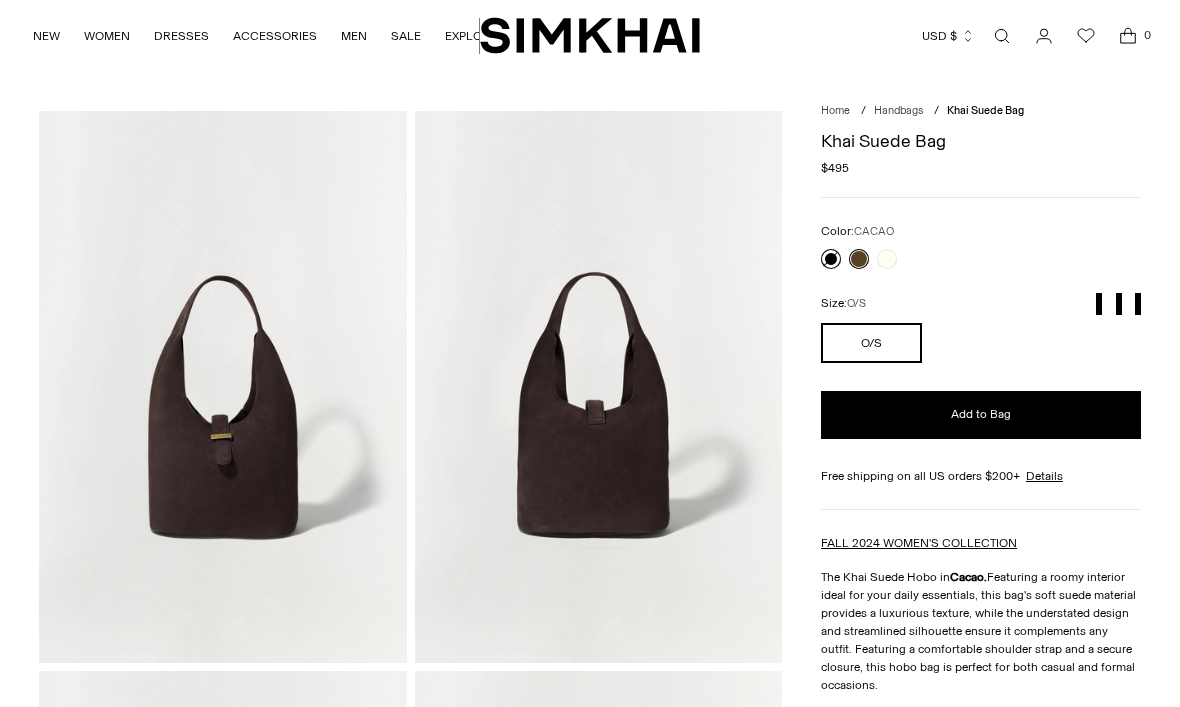 scroll, scrollTop: 0, scrollLeft: 0, axis: both 